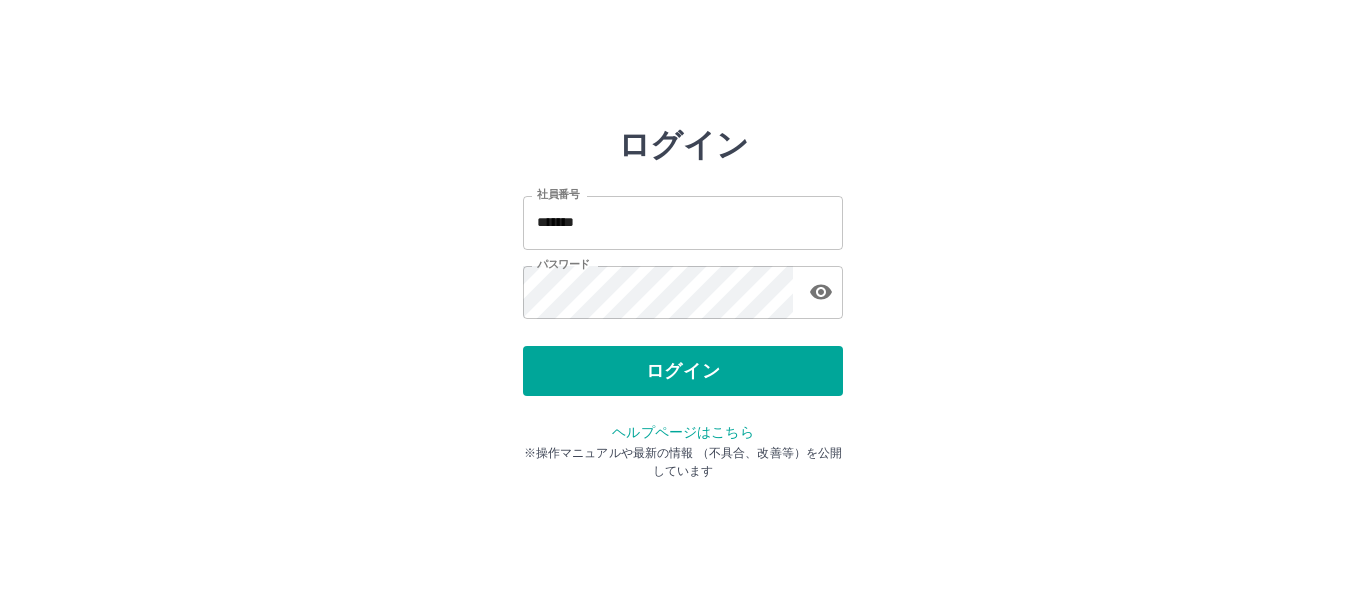 scroll, scrollTop: 0, scrollLeft: 0, axis: both 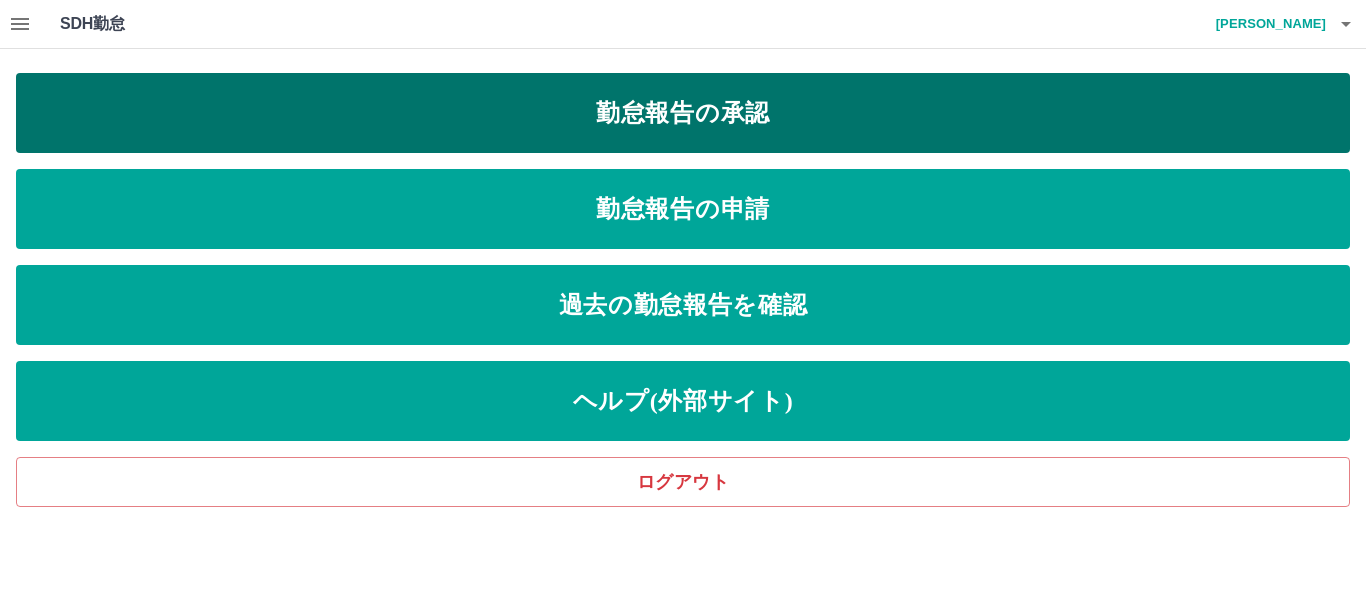 click on "勤怠報告の承認" at bounding box center [683, 113] 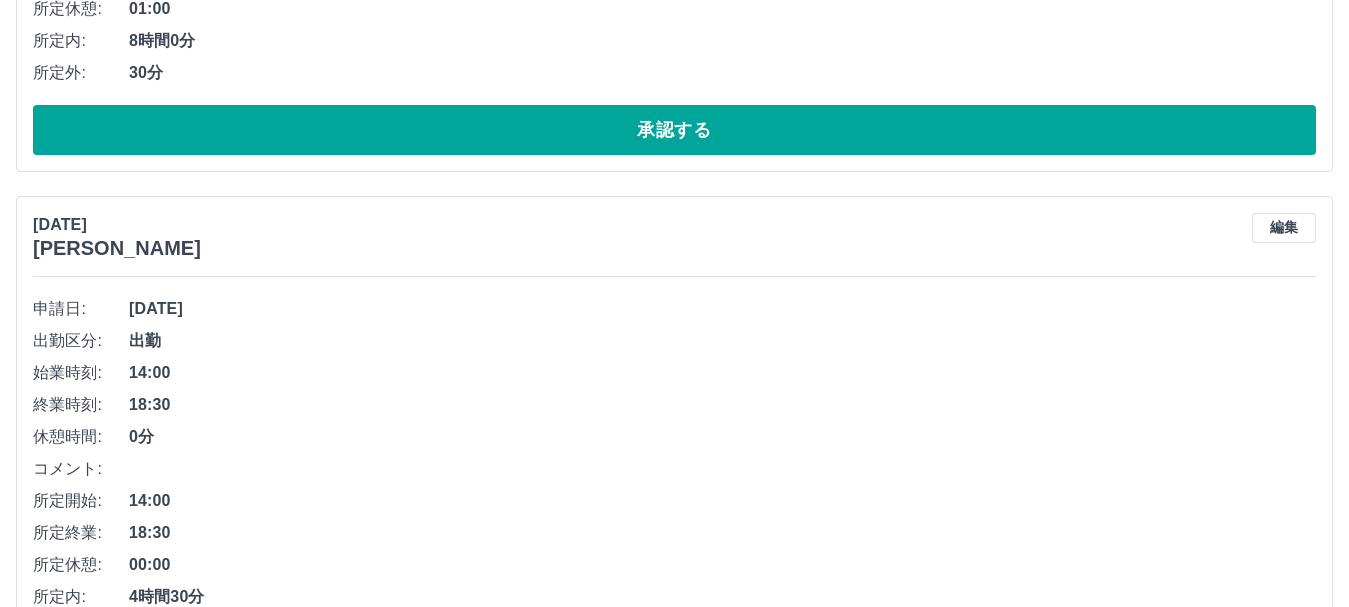 scroll, scrollTop: 3045, scrollLeft: 0, axis: vertical 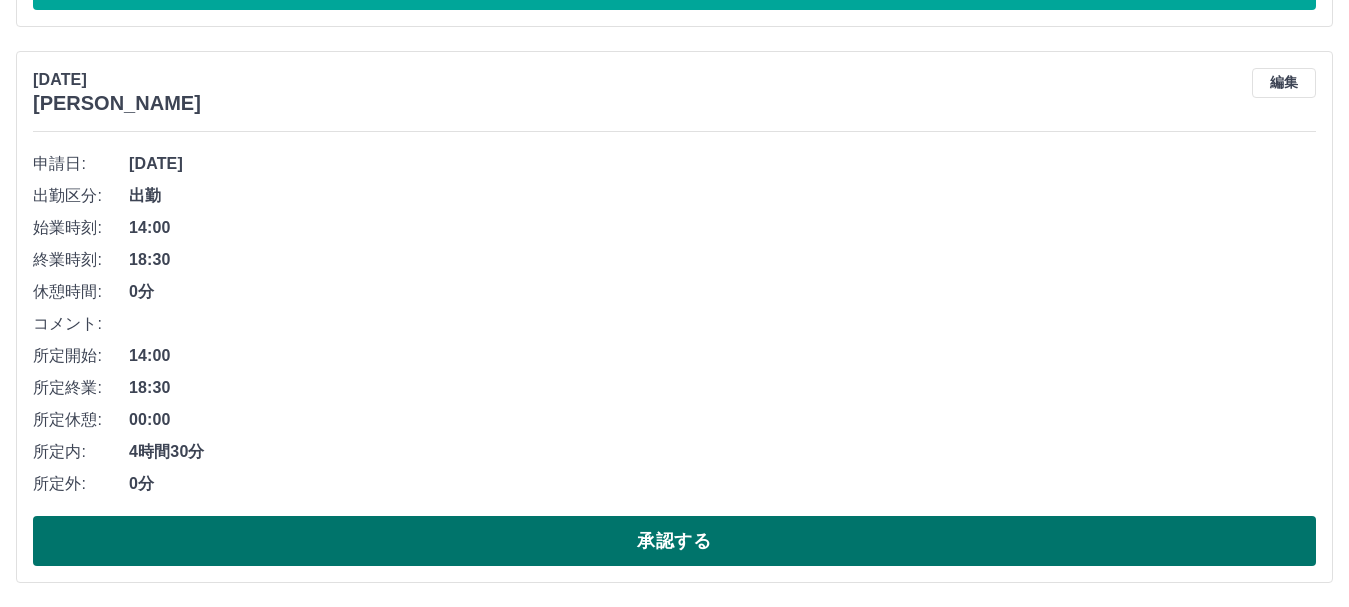 click on "承認する" at bounding box center (674, 541) 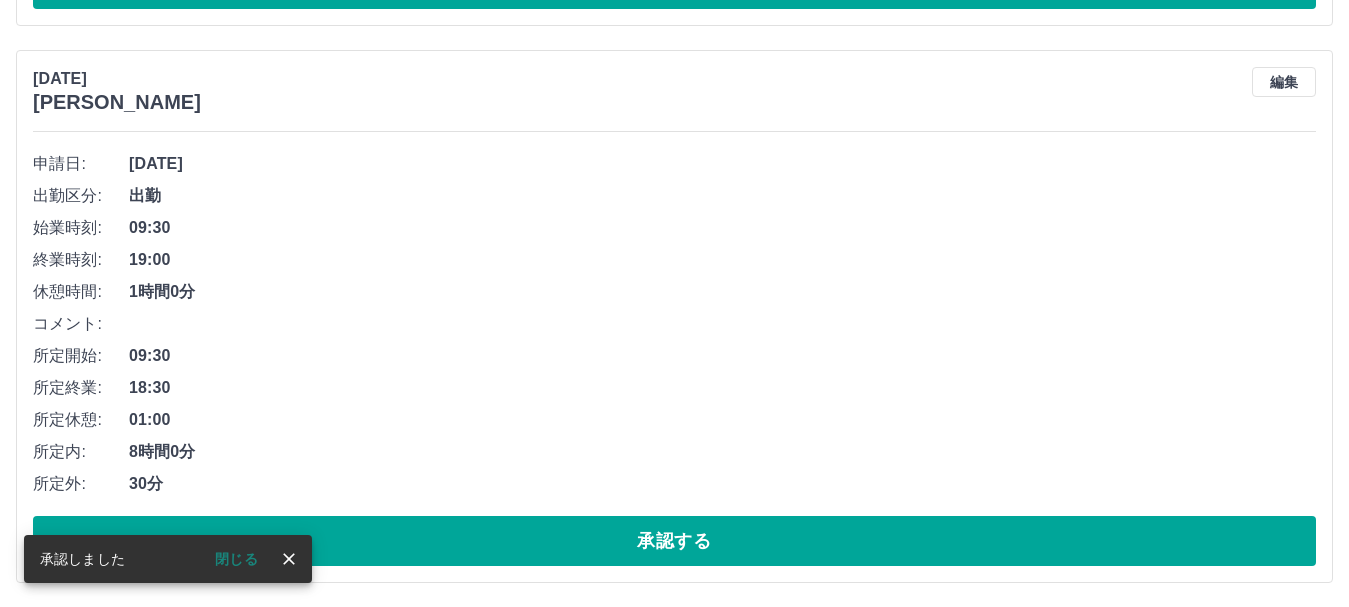 scroll, scrollTop: 2489, scrollLeft: 0, axis: vertical 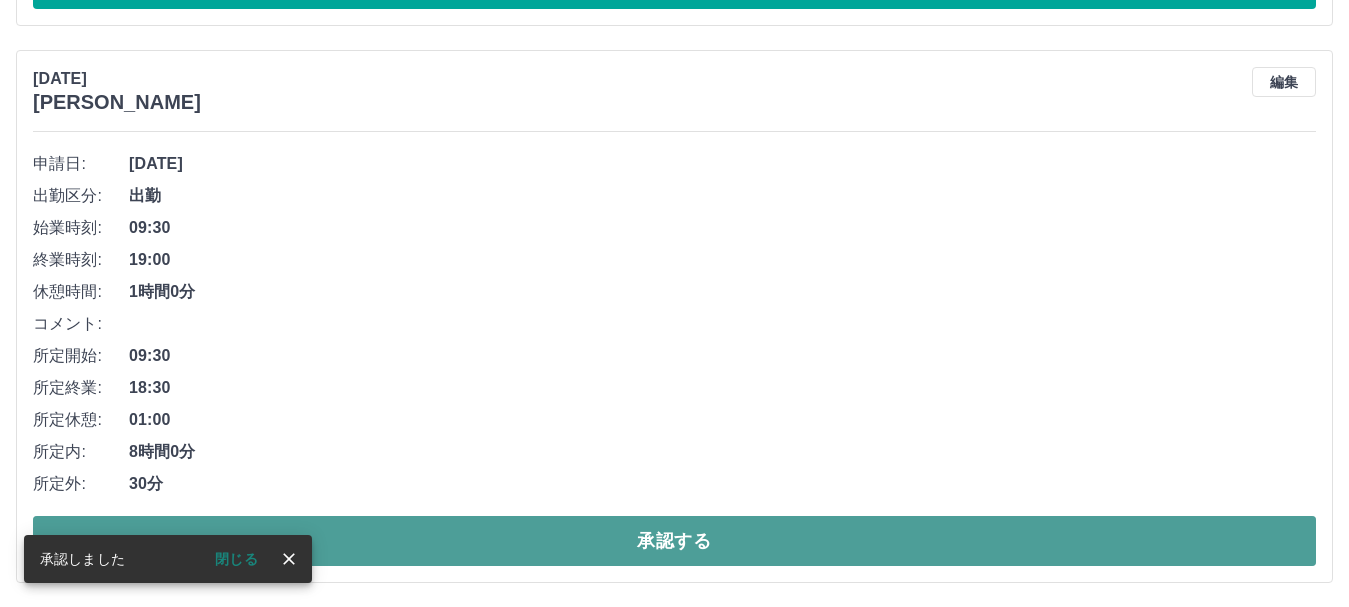 click on "承認する" at bounding box center [674, 541] 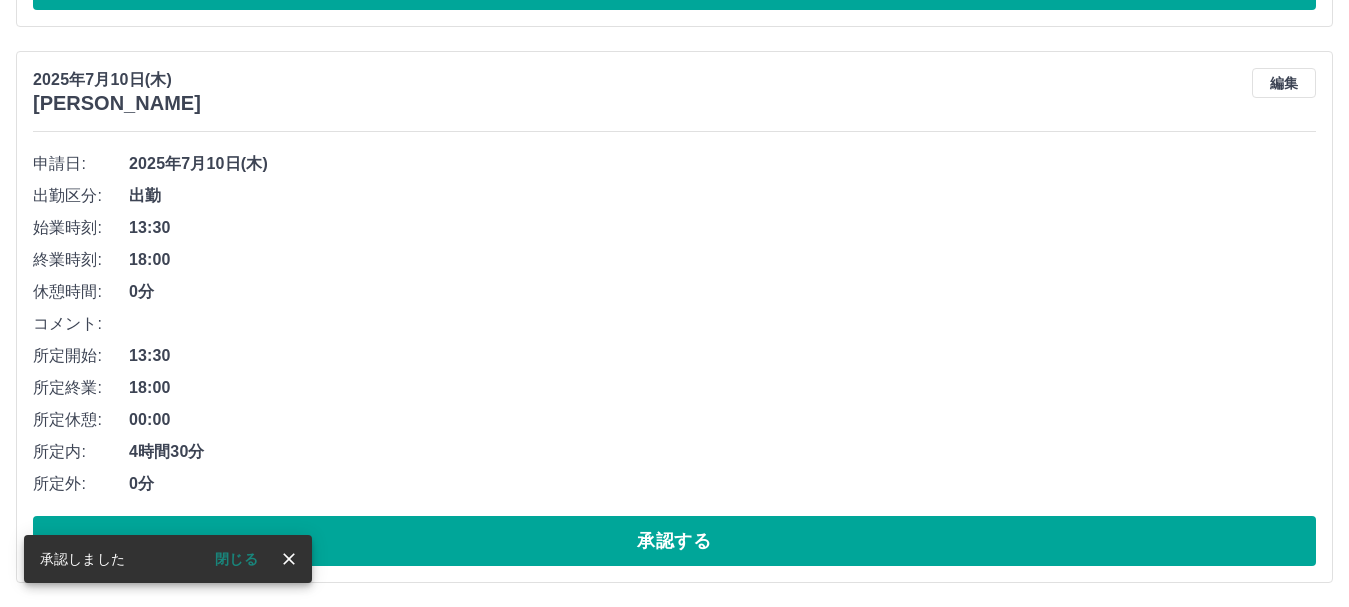 scroll, scrollTop: 1932, scrollLeft: 0, axis: vertical 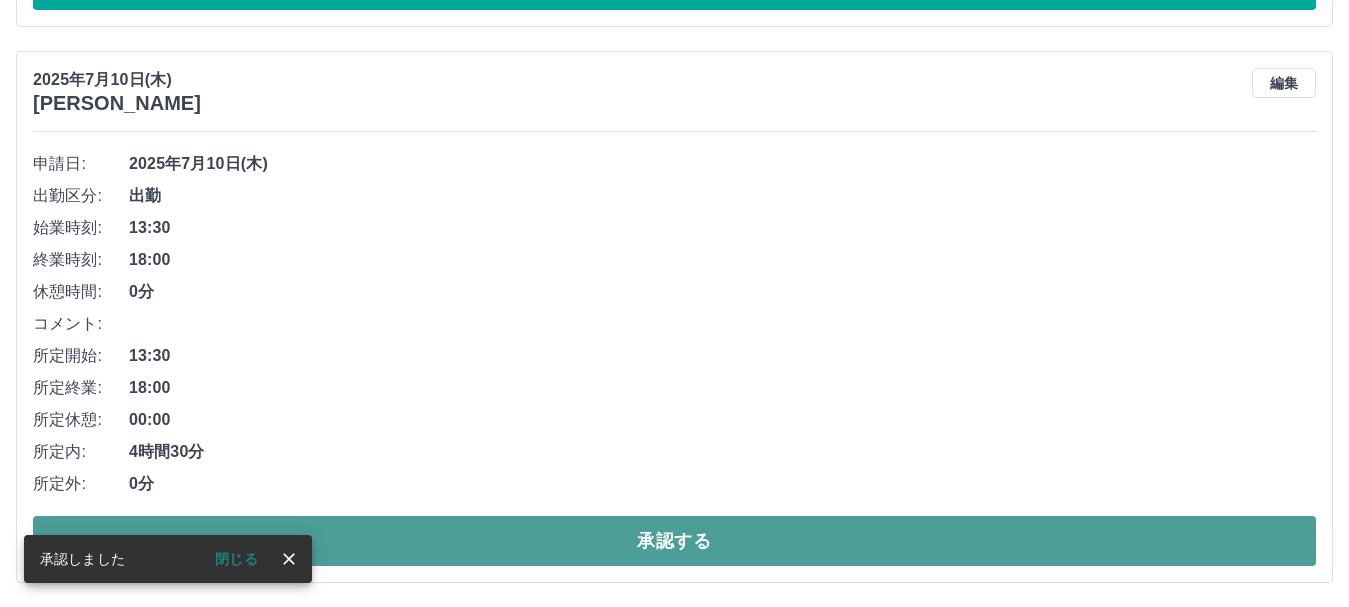 click on "承認する" at bounding box center [674, 541] 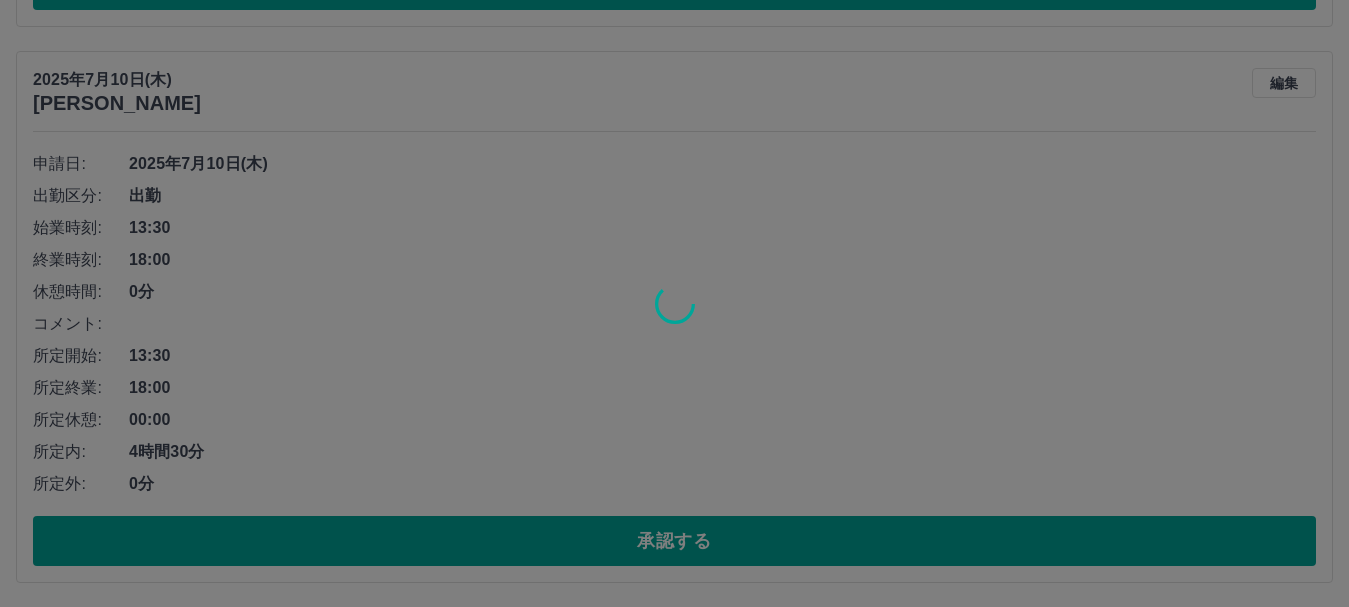 scroll, scrollTop: 1376, scrollLeft: 0, axis: vertical 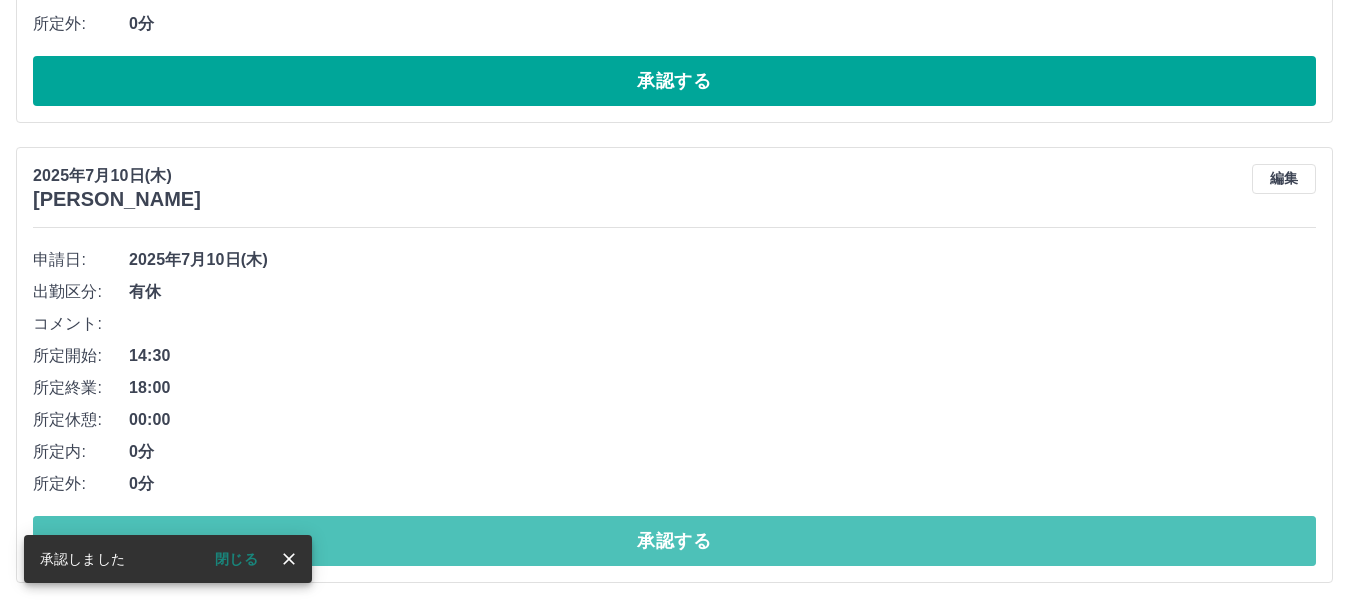 click on "承認する" at bounding box center (674, 541) 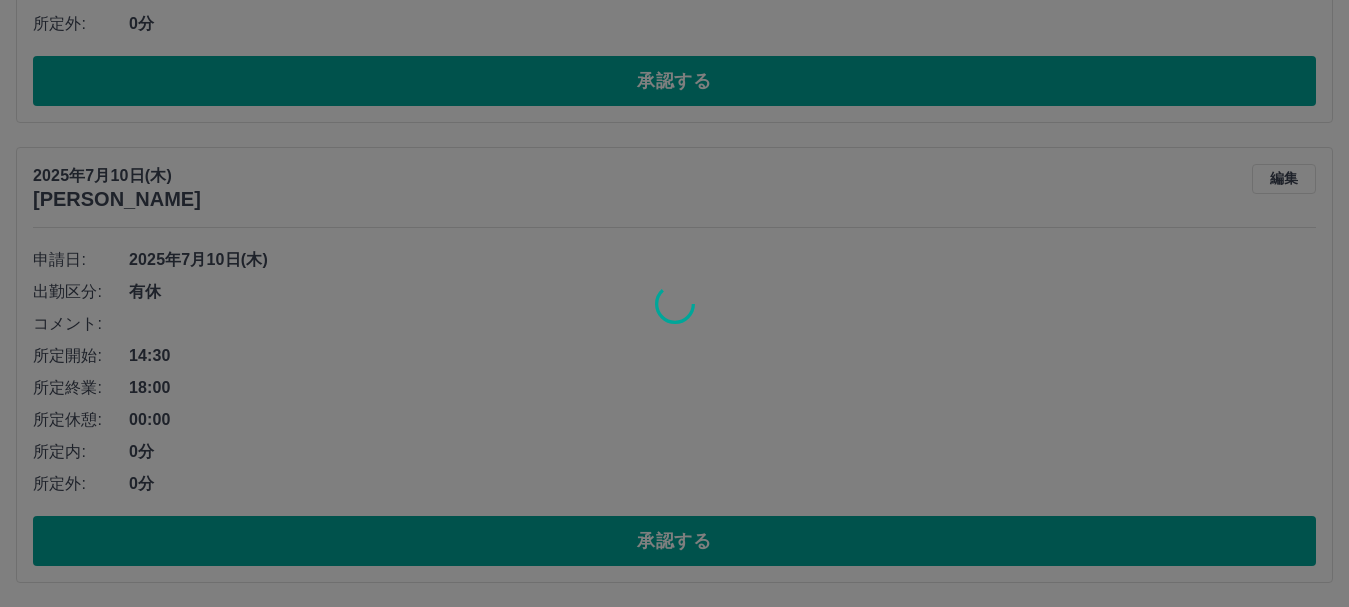 scroll, scrollTop: 916, scrollLeft: 0, axis: vertical 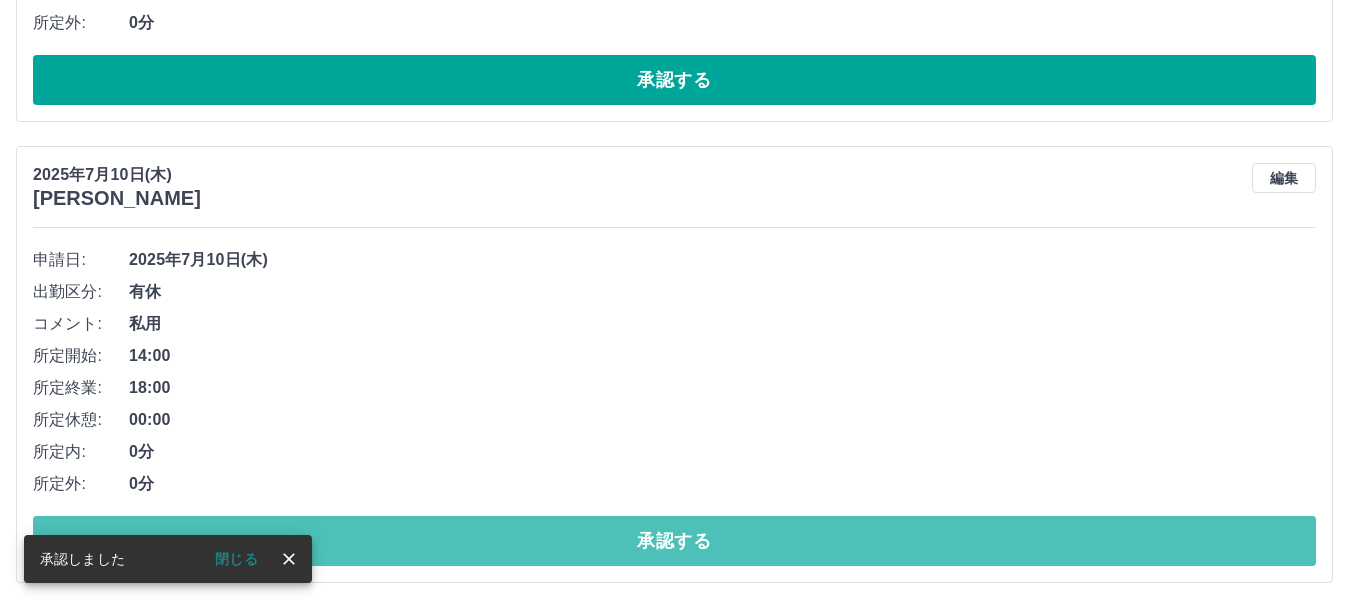 click on "承認する" at bounding box center (674, 541) 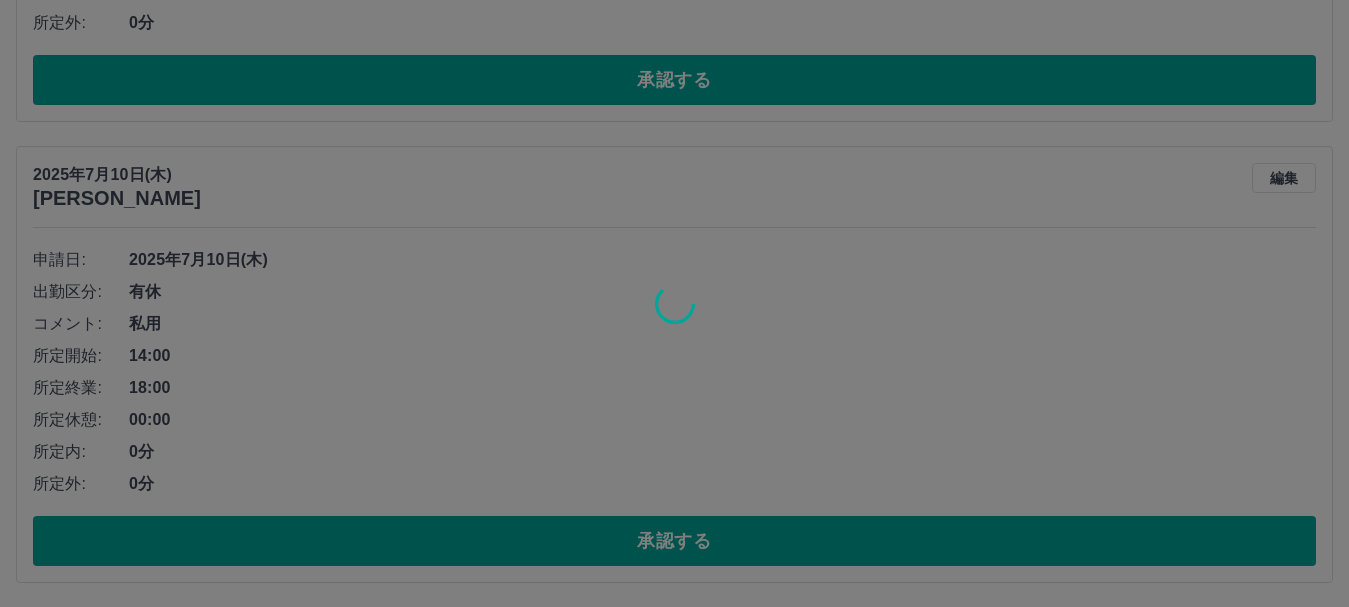 scroll, scrollTop: 455, scrollLeft: 0, axis: vertical 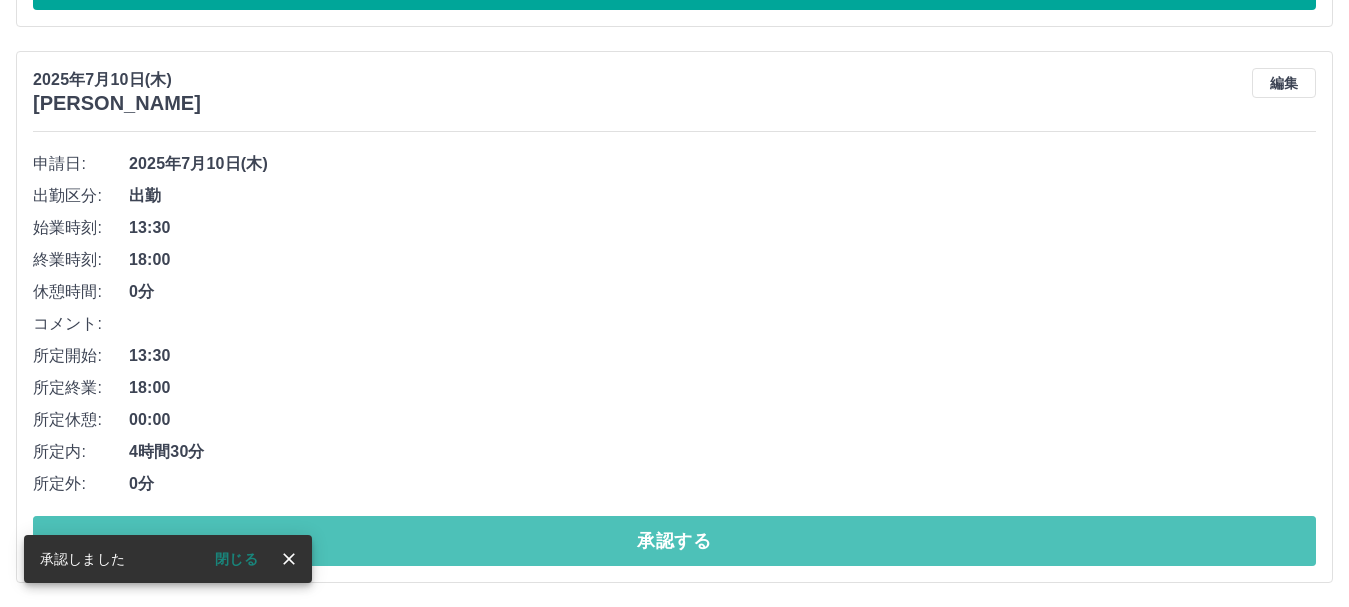click on "承認する" at bounding box center [674, 541] 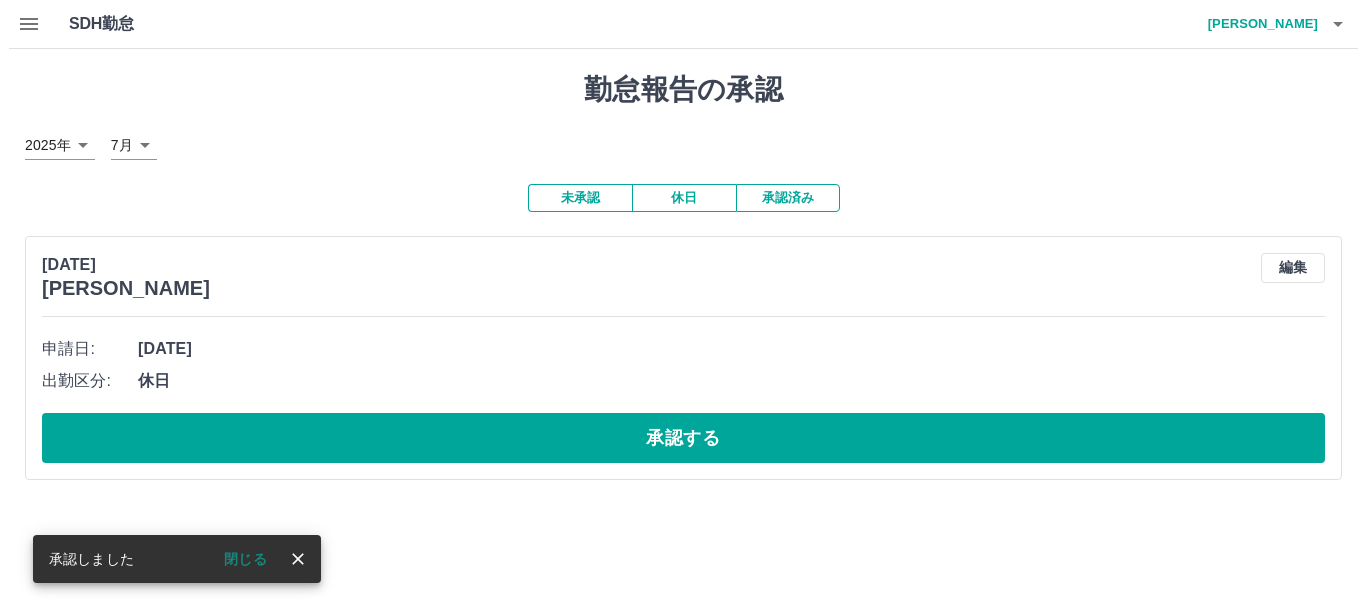 scroll, scrollTop: 0, scrollLeft: 0, axis: both 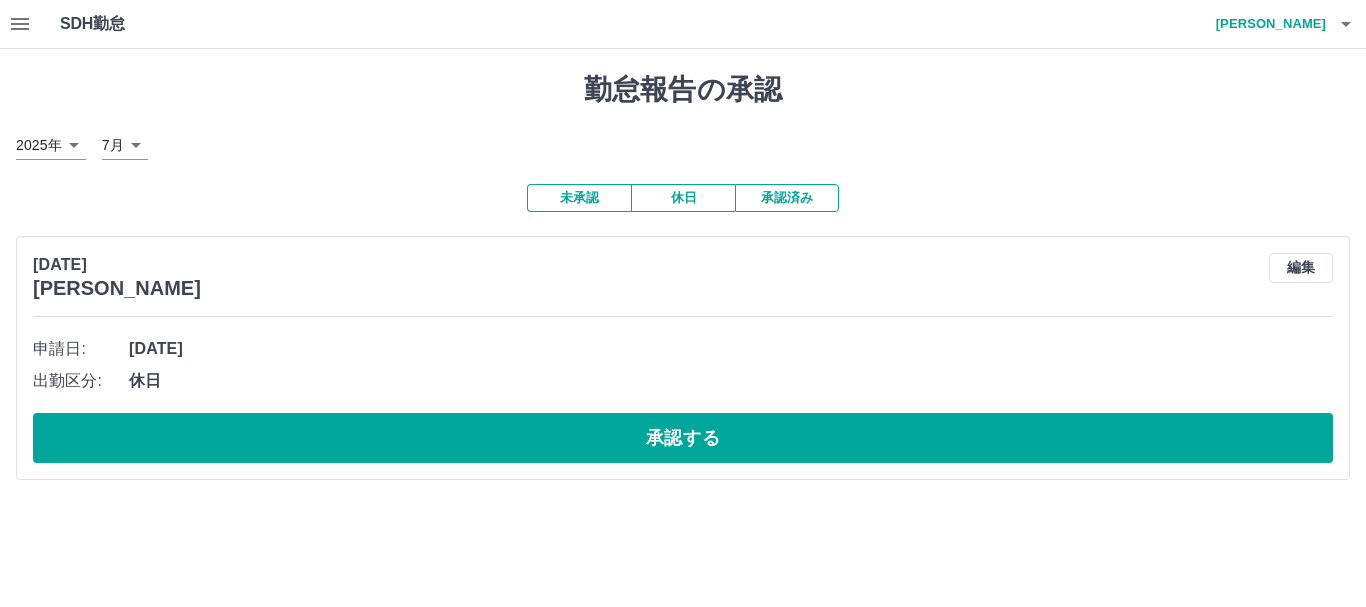 click on "北澤　麻弥" at bounding box center (1266, 24) 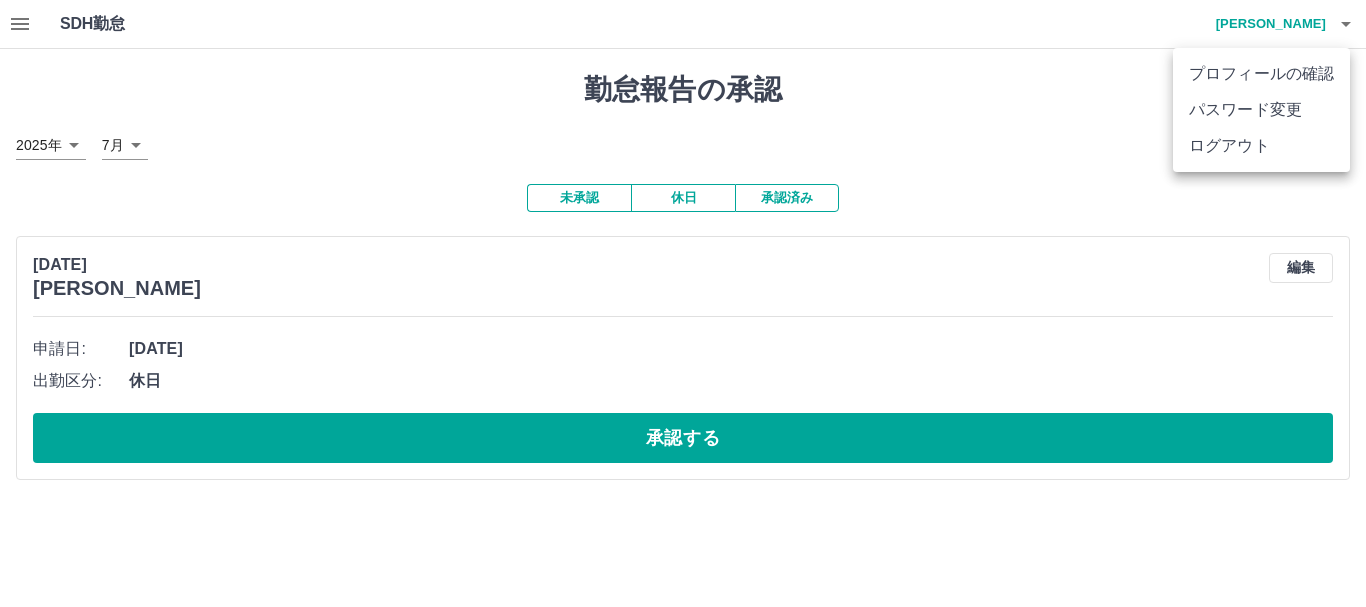 click at bounding box center [683, 303] 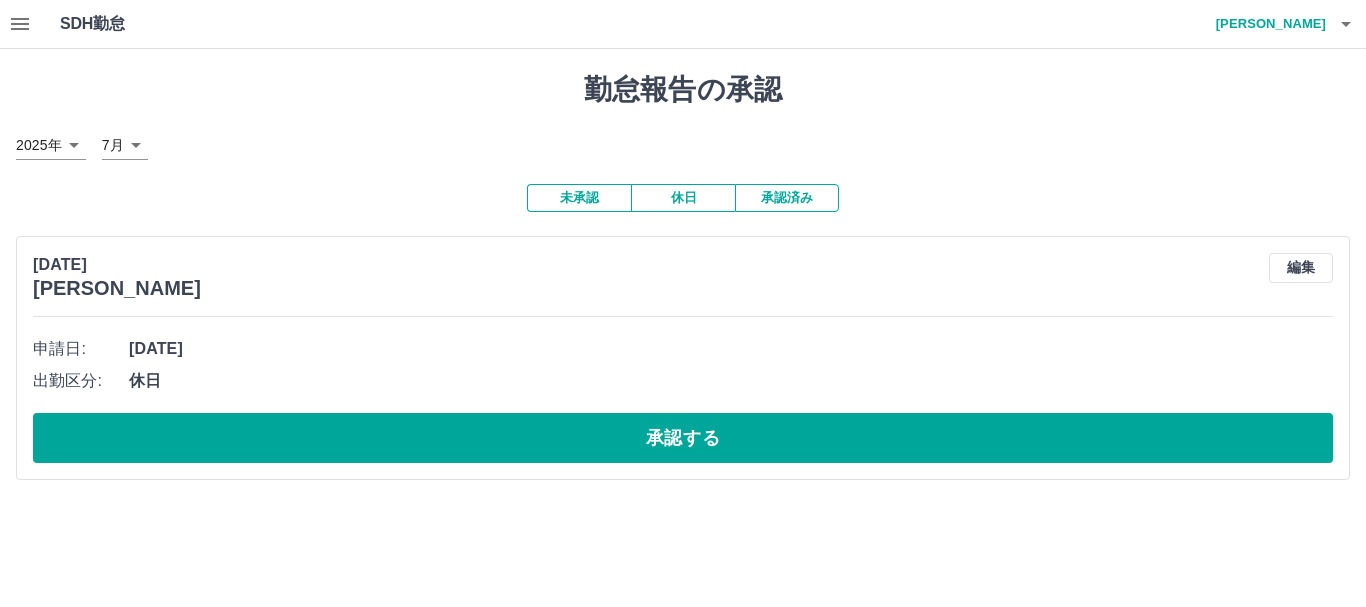 click on "北澤　麻弥" at bounding box center (1266, 24) 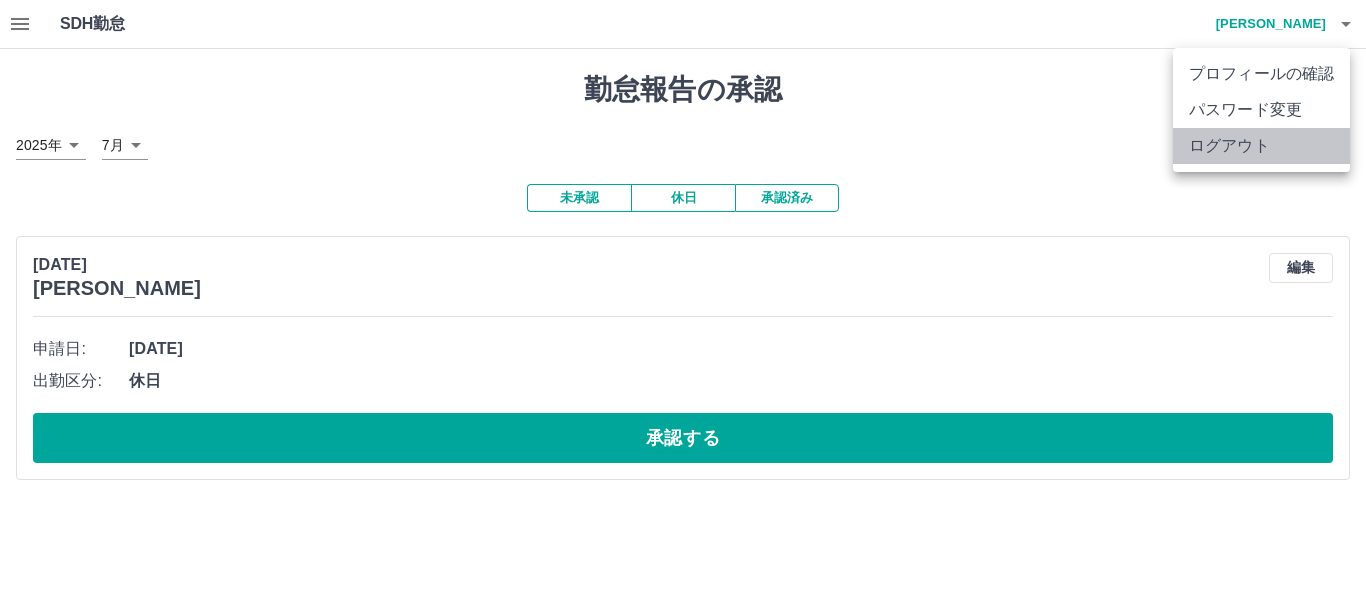 click on "ログアウト" at bounding box center [1261, 146] 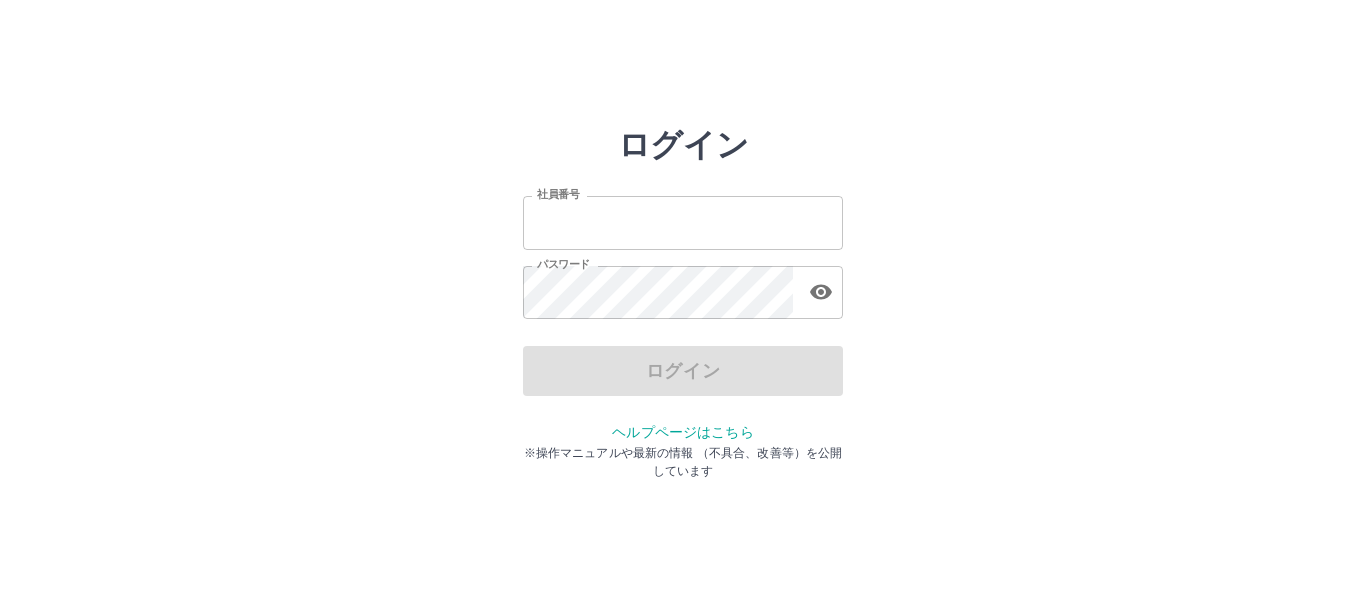 scroll, scrollTop: 0, scrollLeft: 0, axis: both 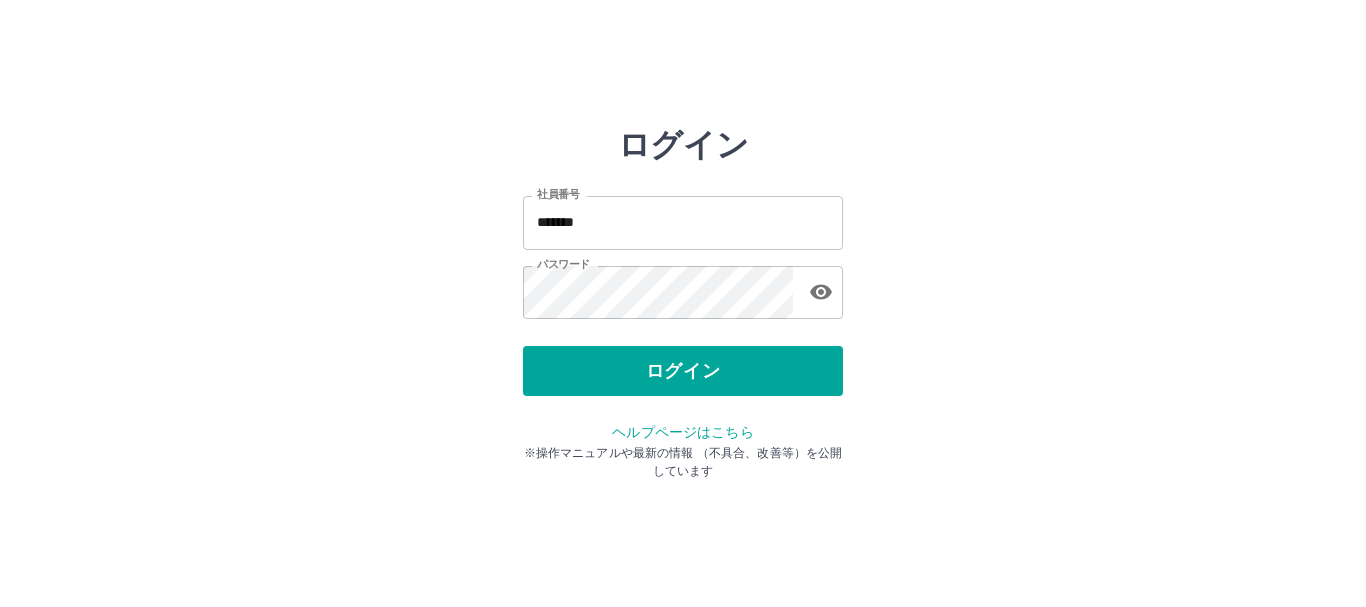click on "ログイン" at bounding box center [683, 371] 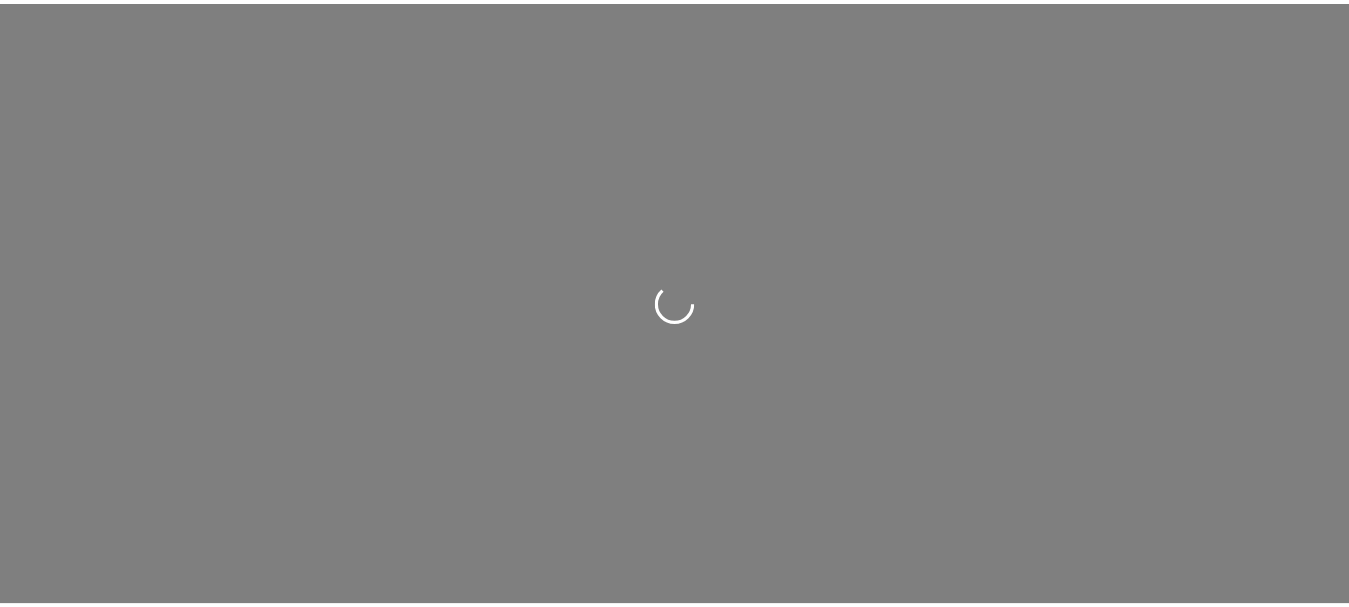 scroll, scrollTop: 0, scrollLeft: 0, axis: both 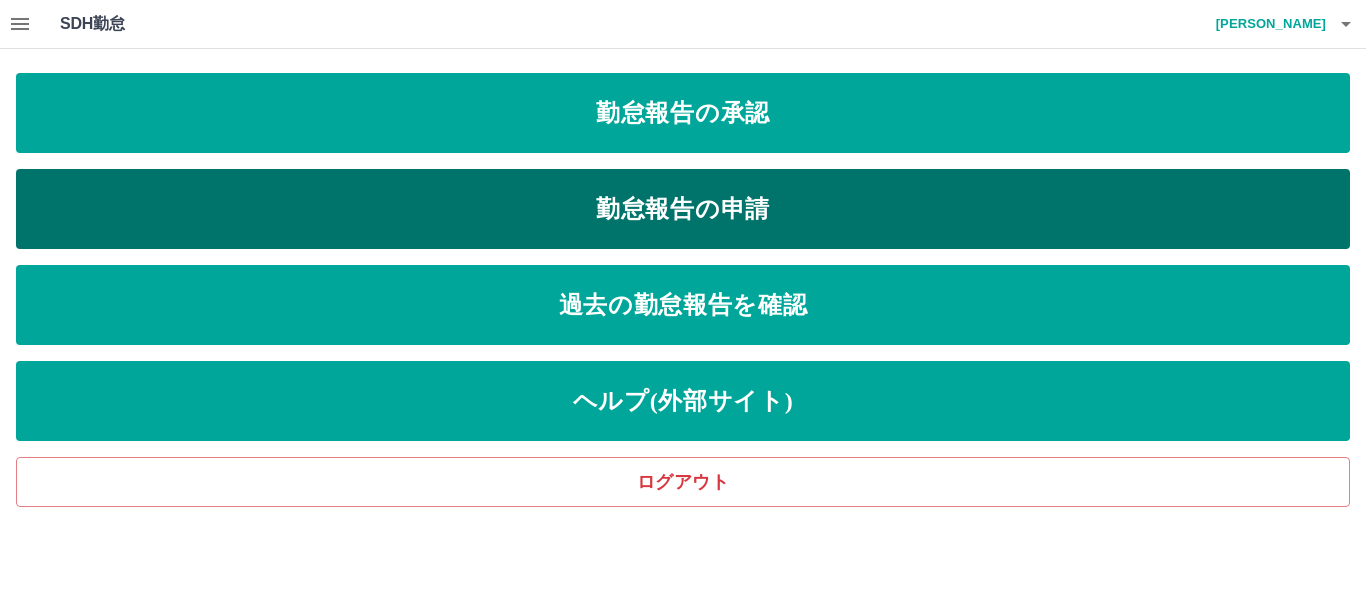 click on "勤怠報告の申請" at bounding box center (683, 209) 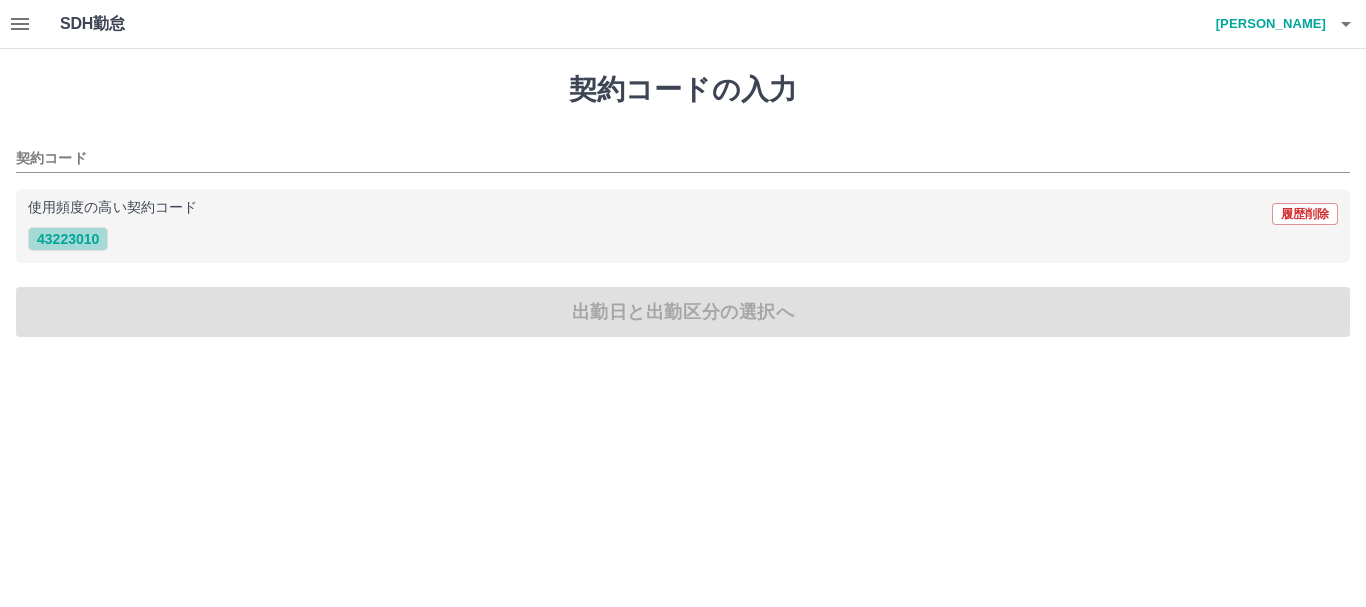 click on "43223010" at bounding box center [68, 239] 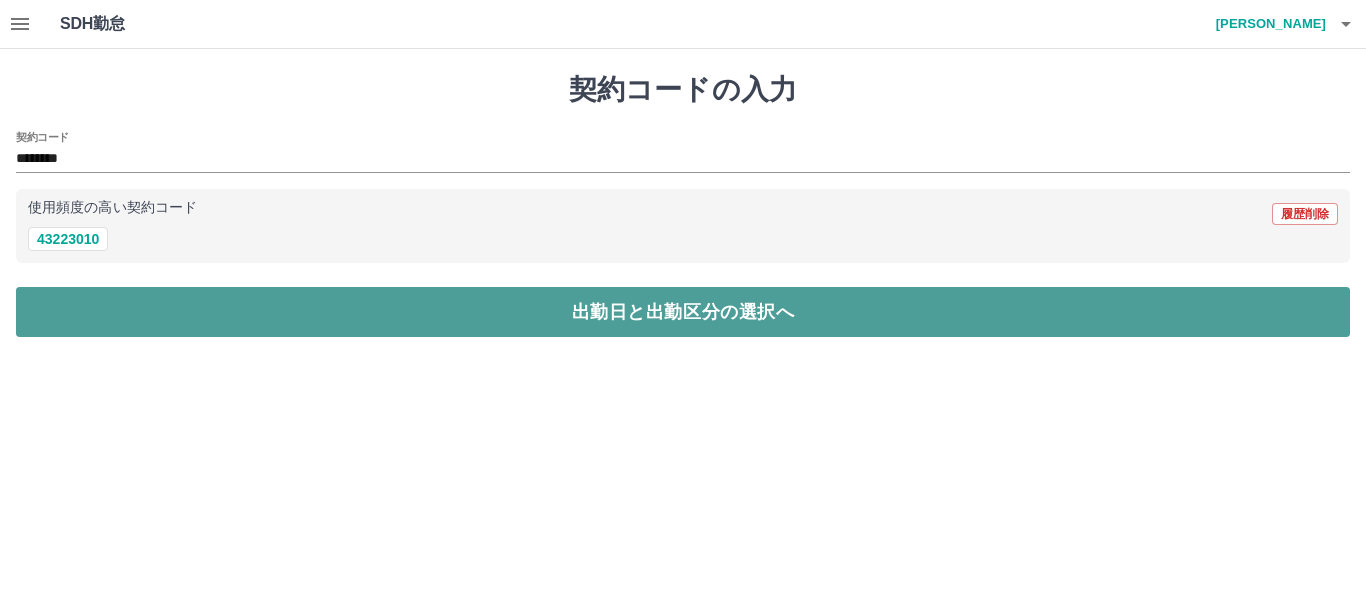 click on "出勤日と出勤区分の選択へ" at bounding box center (683, 312) 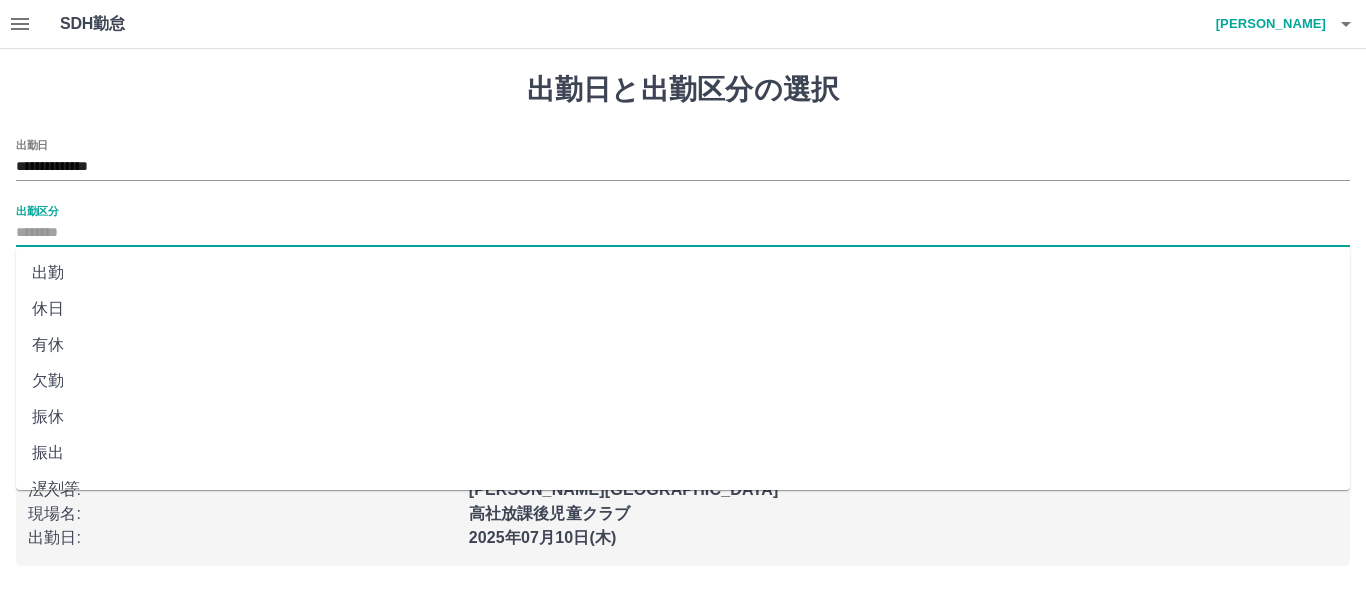 click on "出勤区分" at bounding box center [683, 233] 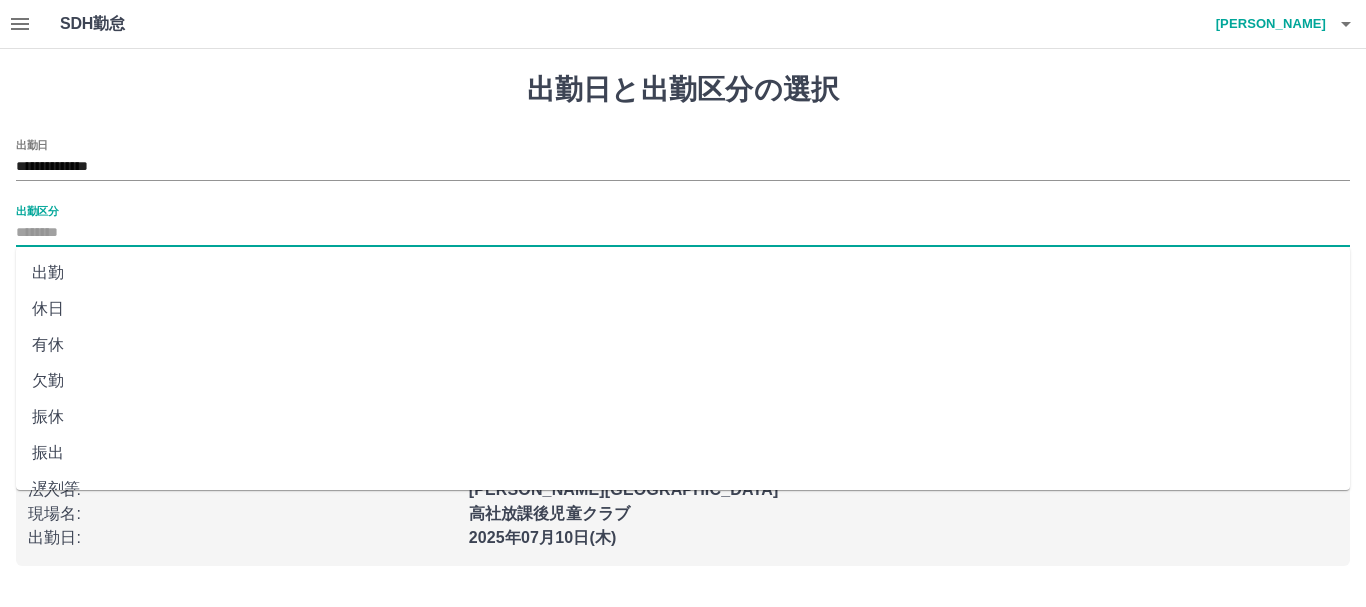click on "出勤" at bounding box center (683, 273) 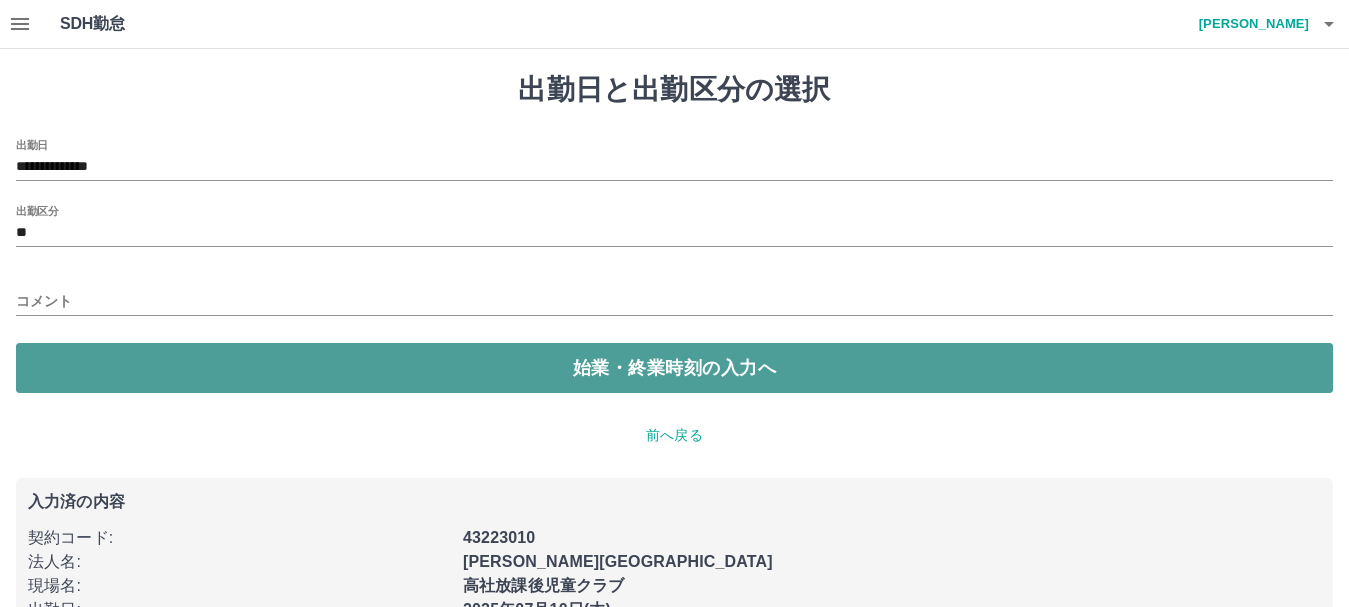 click on "始業・終業時刻の入力へ" at bounding box center (674, 368) 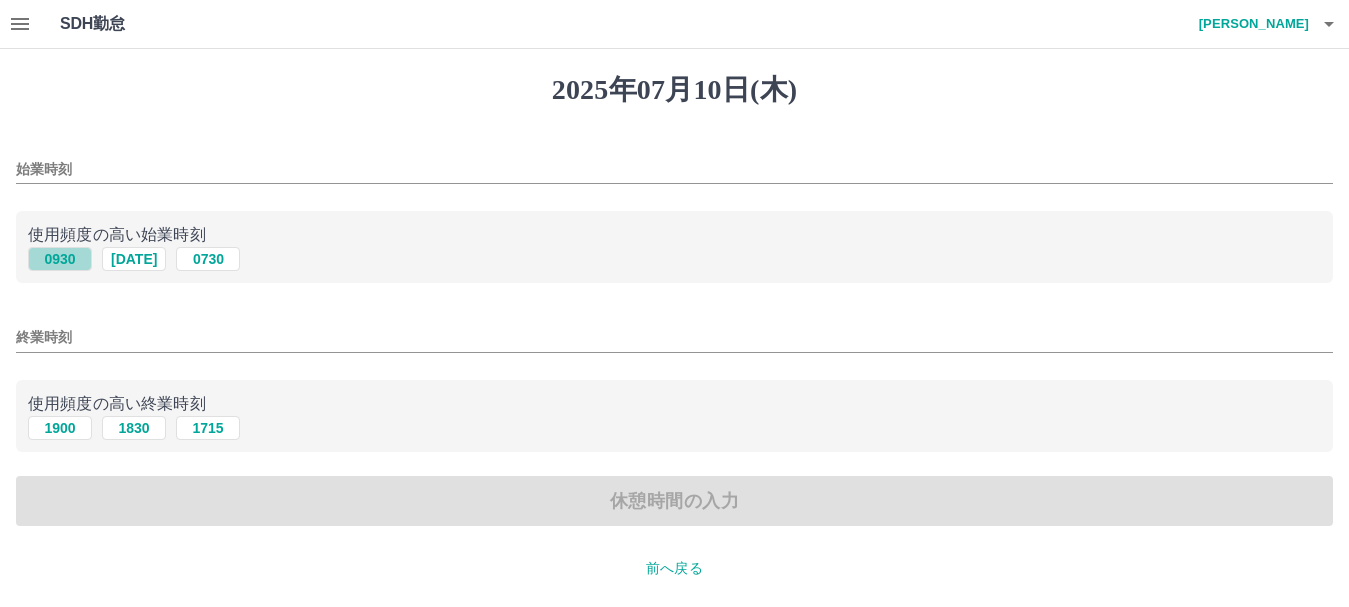 click on "0930" at bounding box center (60, 259) 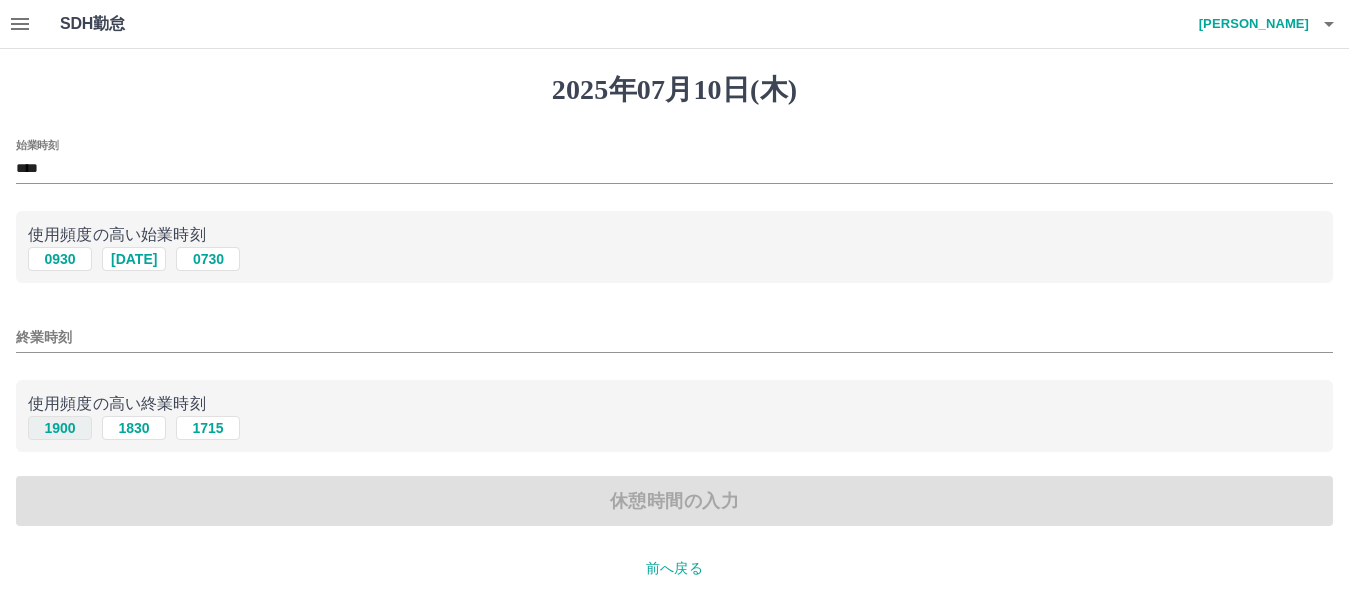 click on "1900" at bounding box center (60, 428) 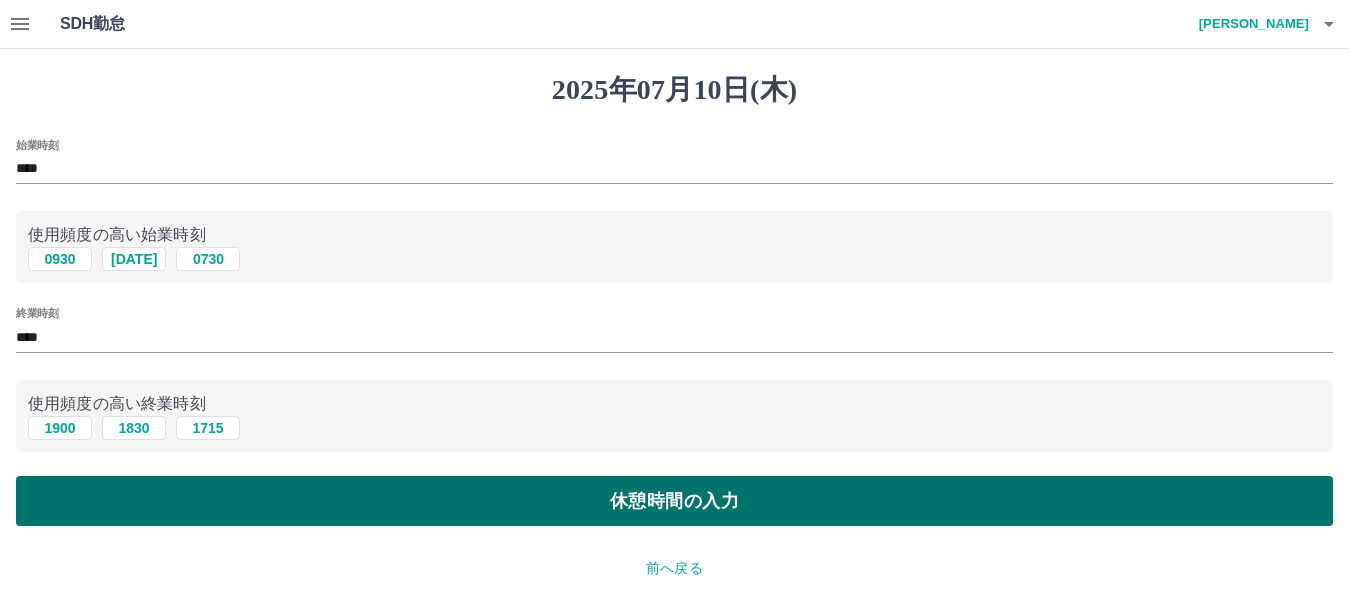 click on "休憩時間の入力" at bounding box center (674, 501) 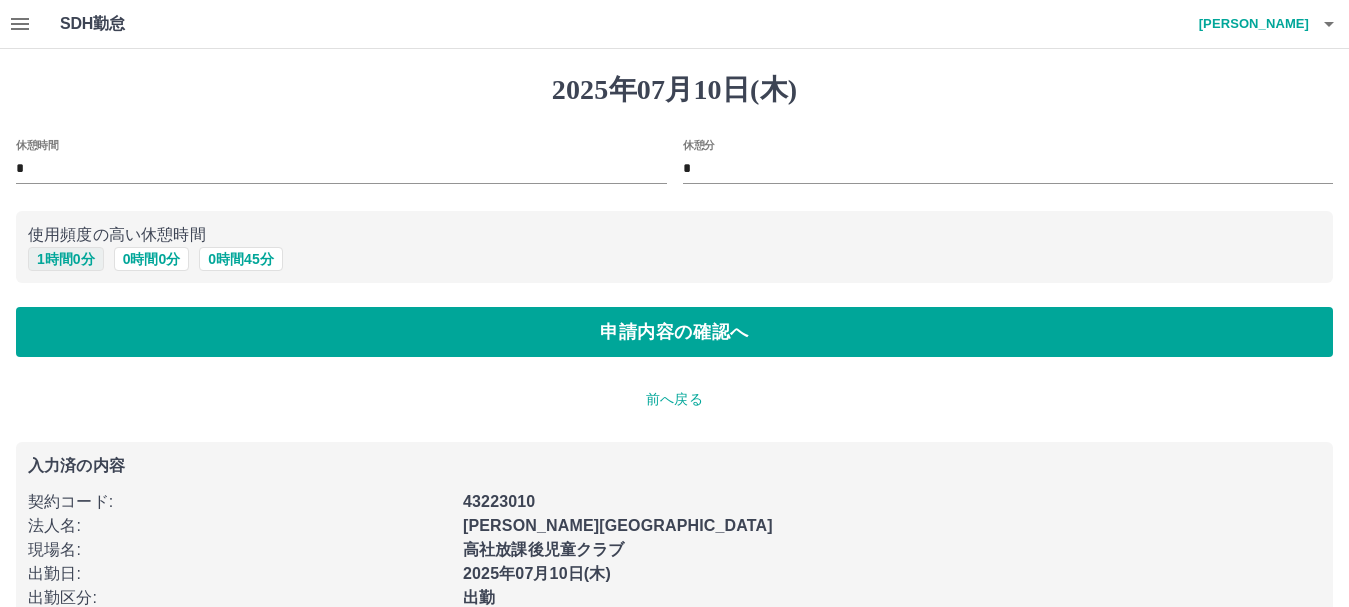 click on "1 時間 0 分" at bounding box center [66, 259] 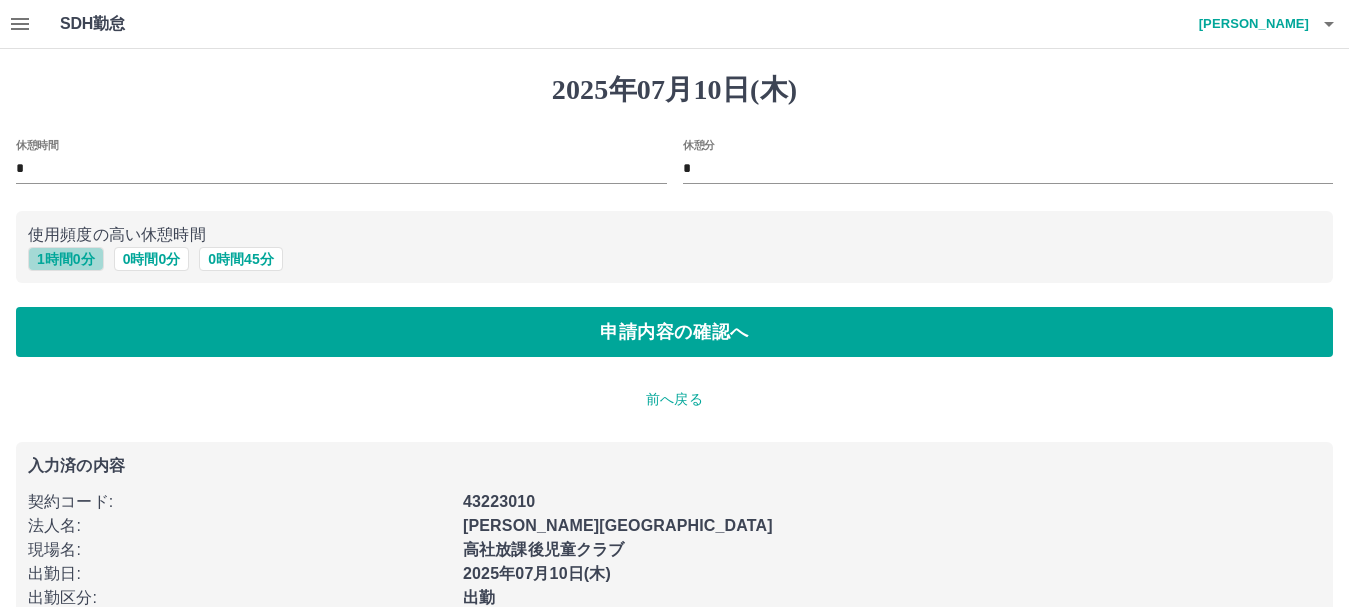 click on "1 時間 0 分" at bounding box center [66, 259] 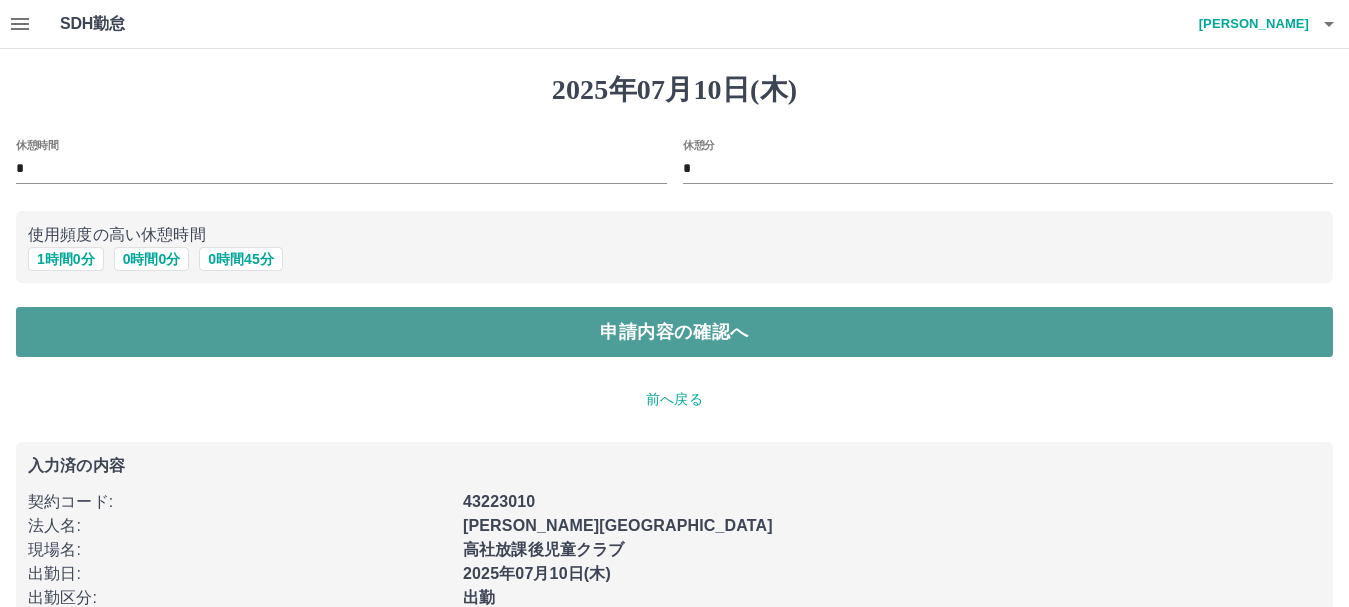 click on "申請内容の確認へ" at bounding box center [674, 332] 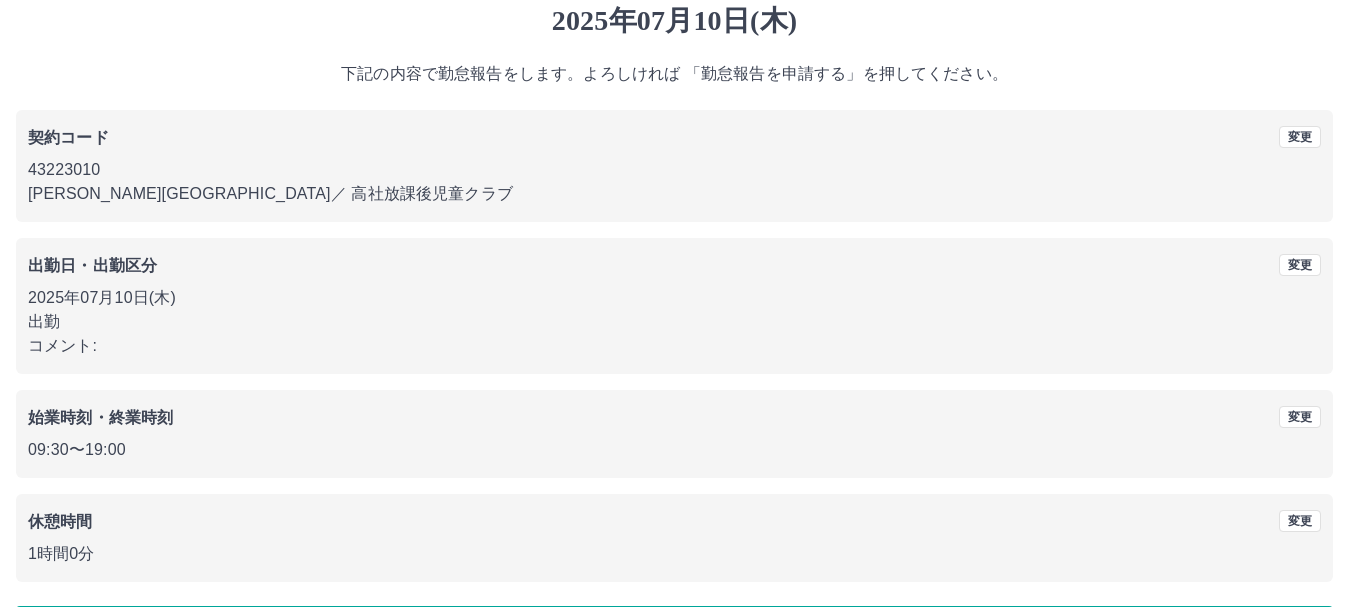 scroll, scrollTop: 142, scrollLeft: 0, axis: vertical 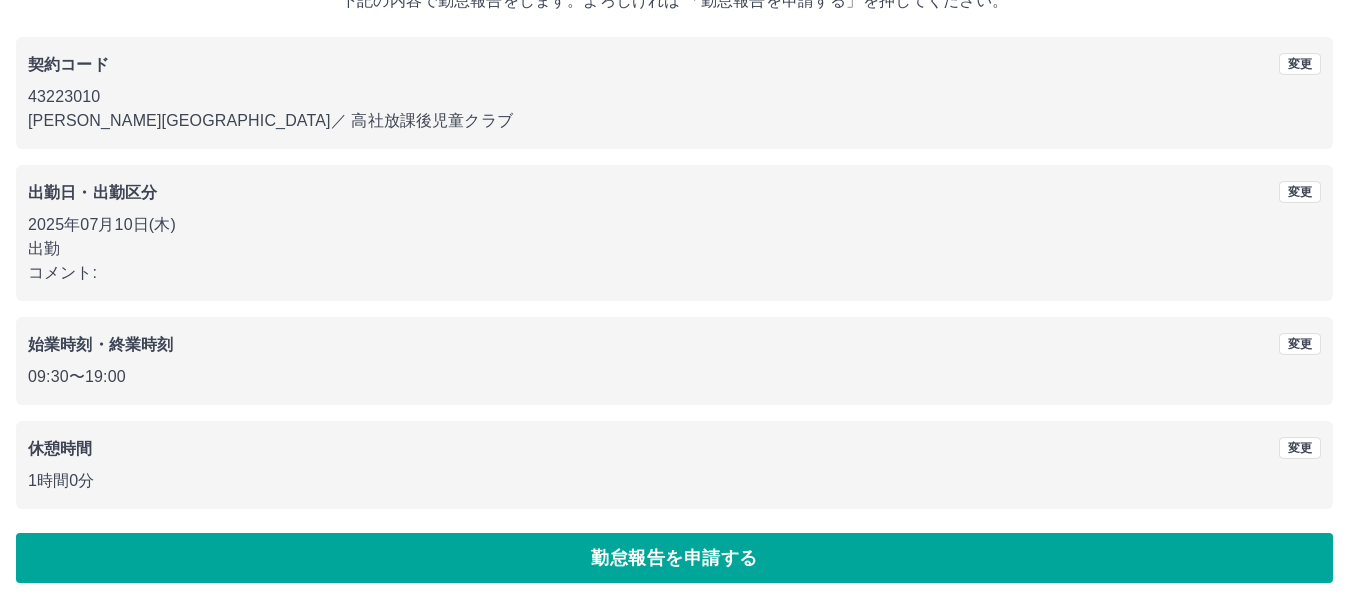 click on "2025年07月10日(木) 下記の内容で勤怠報告をします。よろしければ 「勤怠報告を申請する」を押してください。 契約コード 変更 43223010 中野市  ／   高社放課後児童クラブ 出勤日・出勤区分 変更 2025年07月10日(木) 出勤 コメント:  始業時刻・終業時刻 変更 09:30 〜 19:00 休憩時間 変更 1時間0分 勤怠報告を申請する" at bounding box center [674, 257] 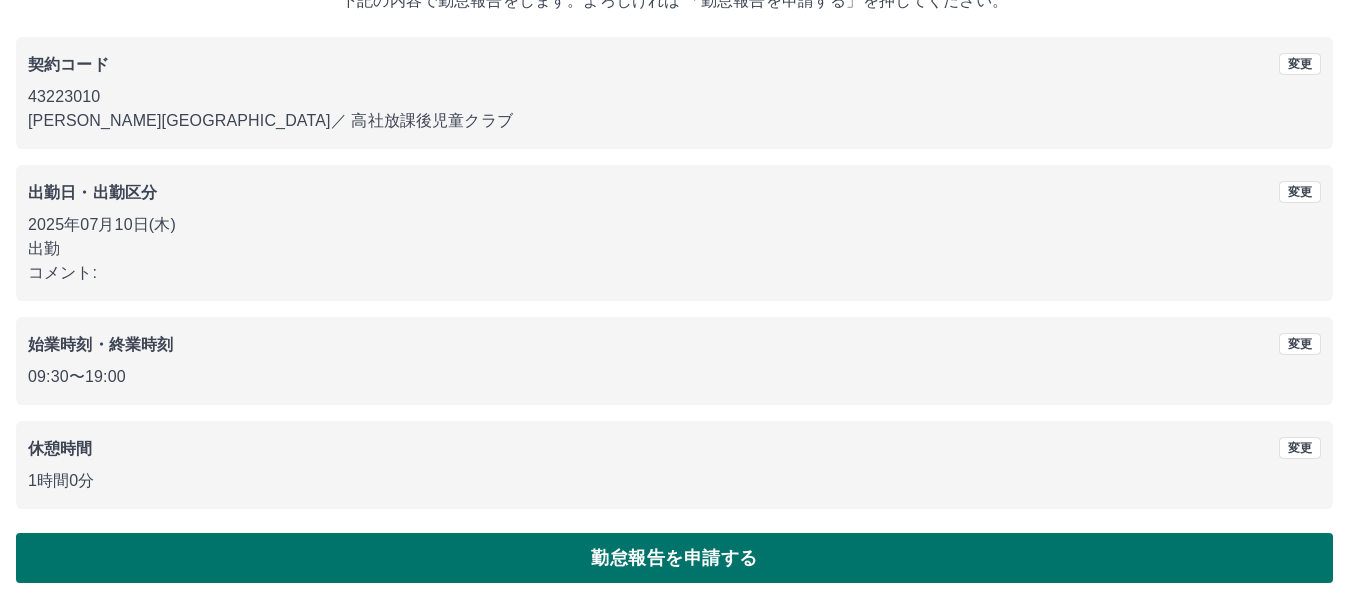 click on "勤怠報告を申請する" at bounding box center (674, 558) 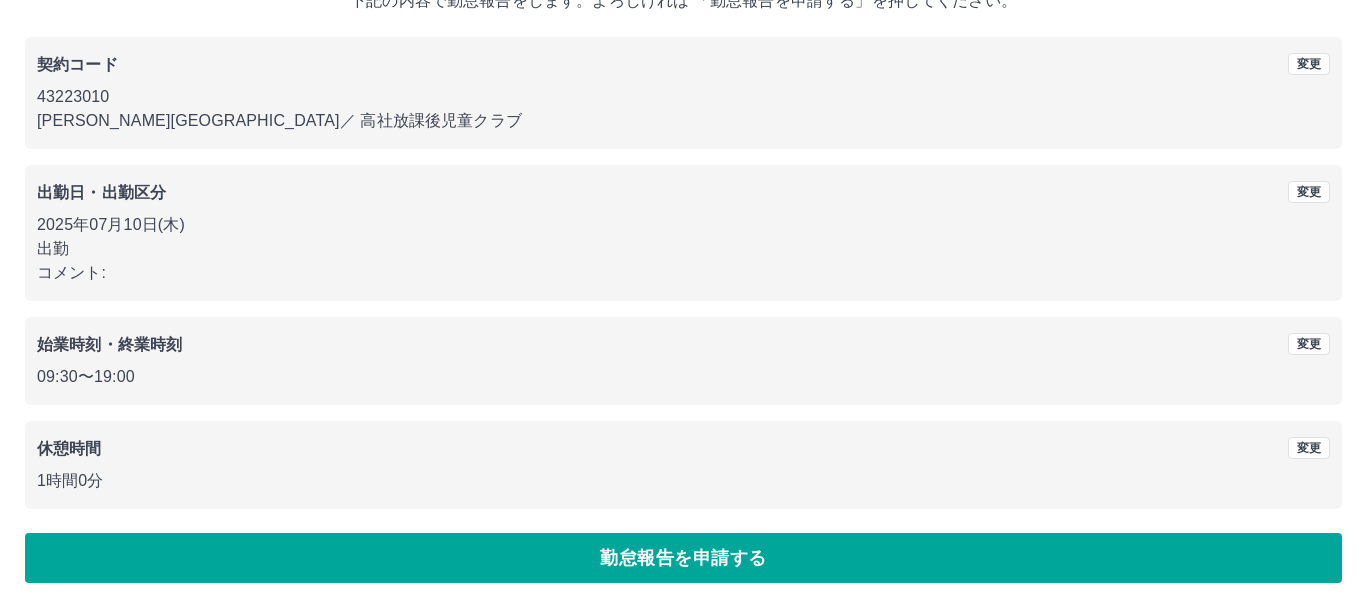 scroll, scrollTop: 0, scrollLeft: 0, axis: both 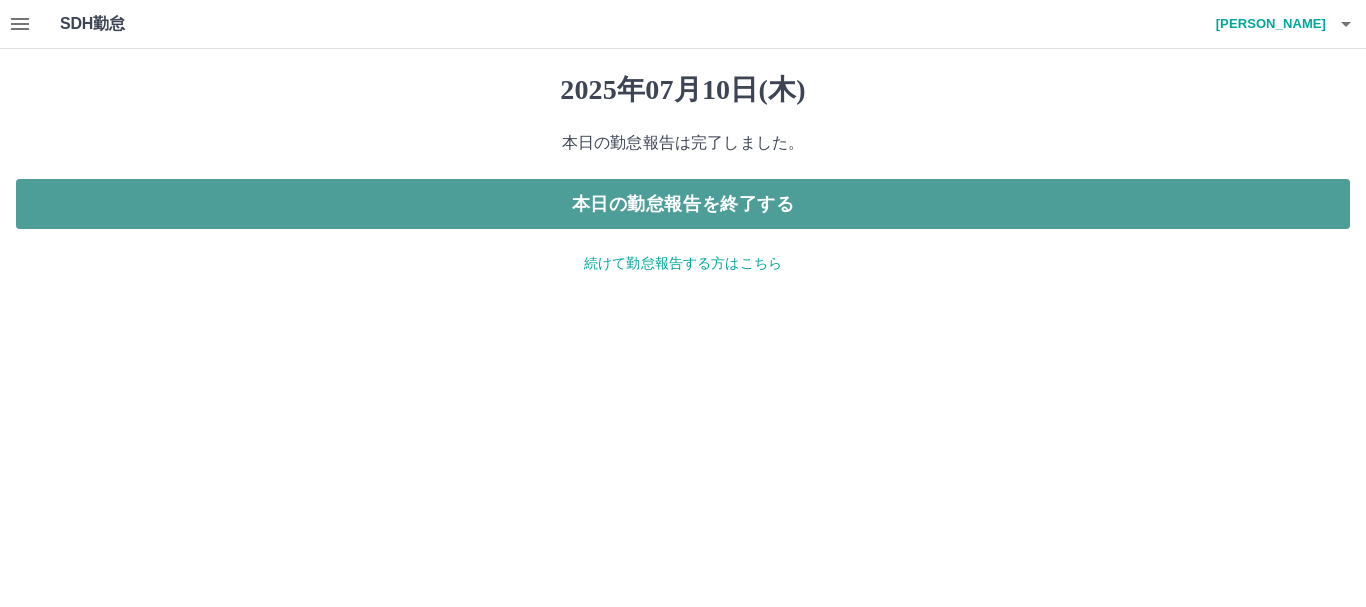 click on "本日の勤怠報告を終了する" at bounding box center [683, 204] 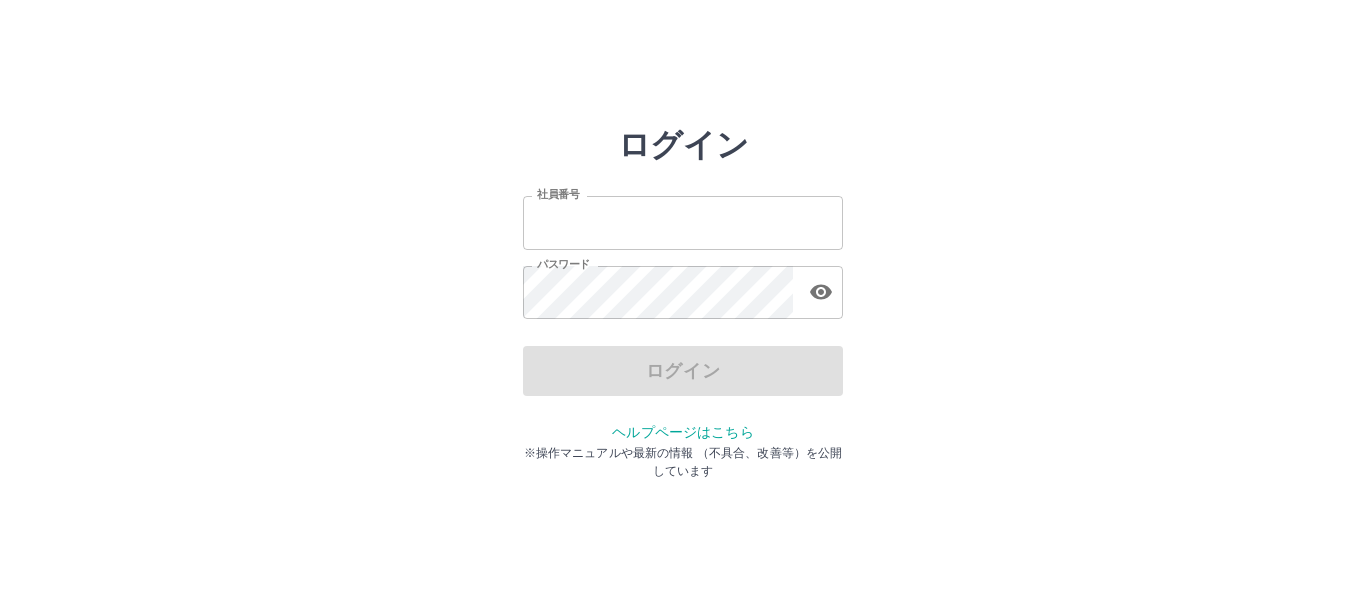 scroll, scrollTop: 0, scrollLeft: 0, axis: both 